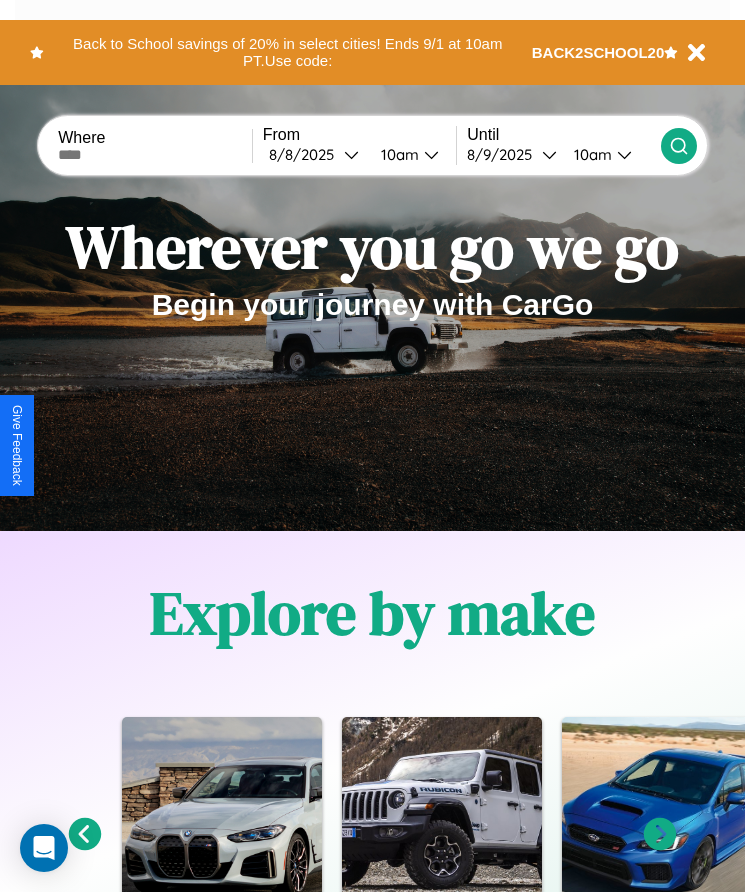 scroll, scrollTop: 334, scrollLeft: 0, axis: vertical 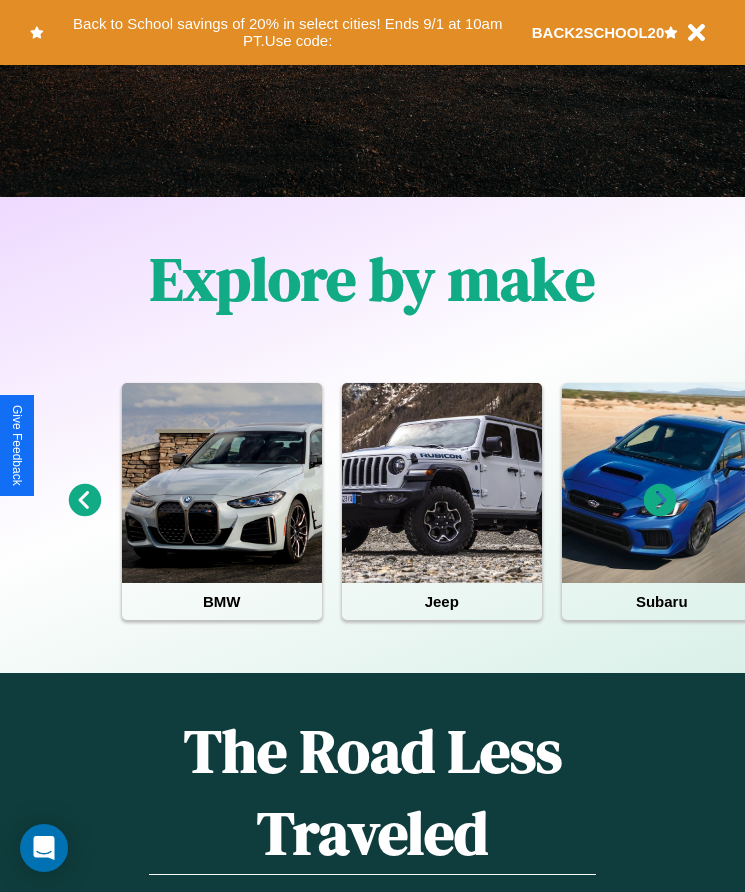 click 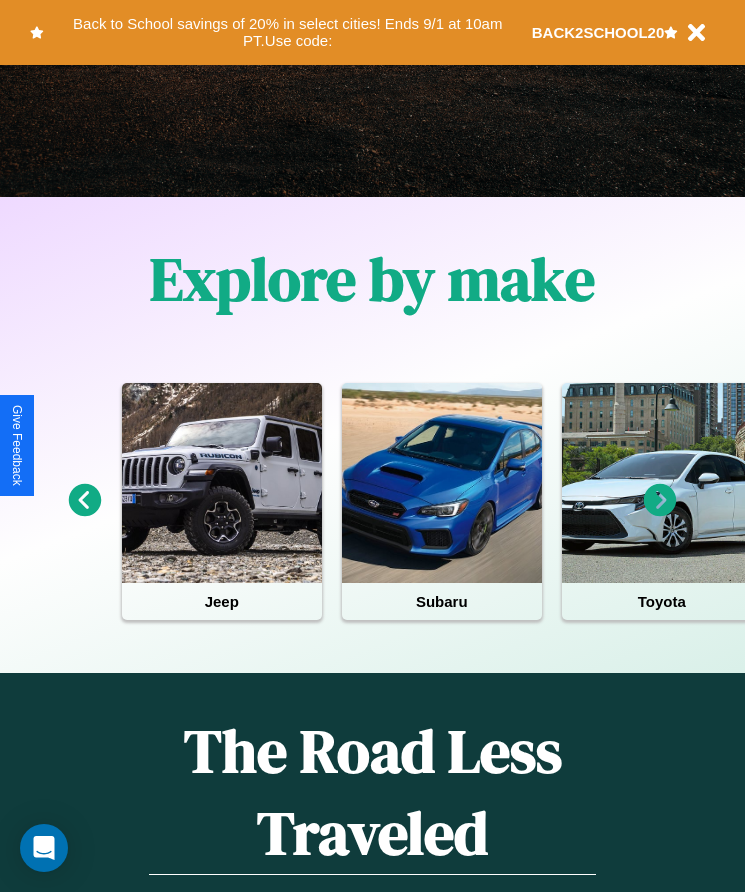 click 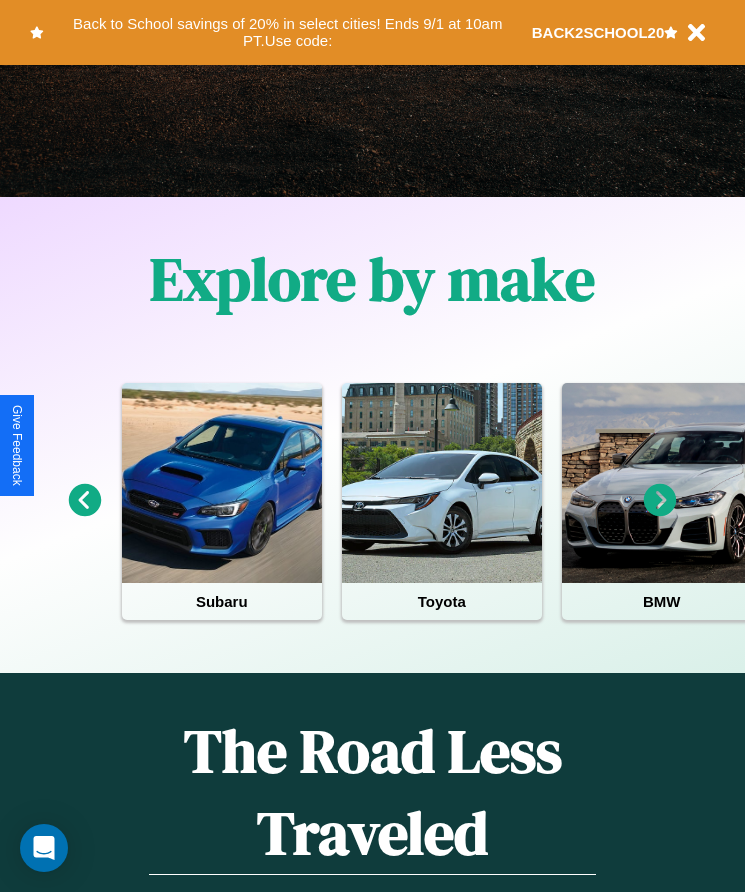 click 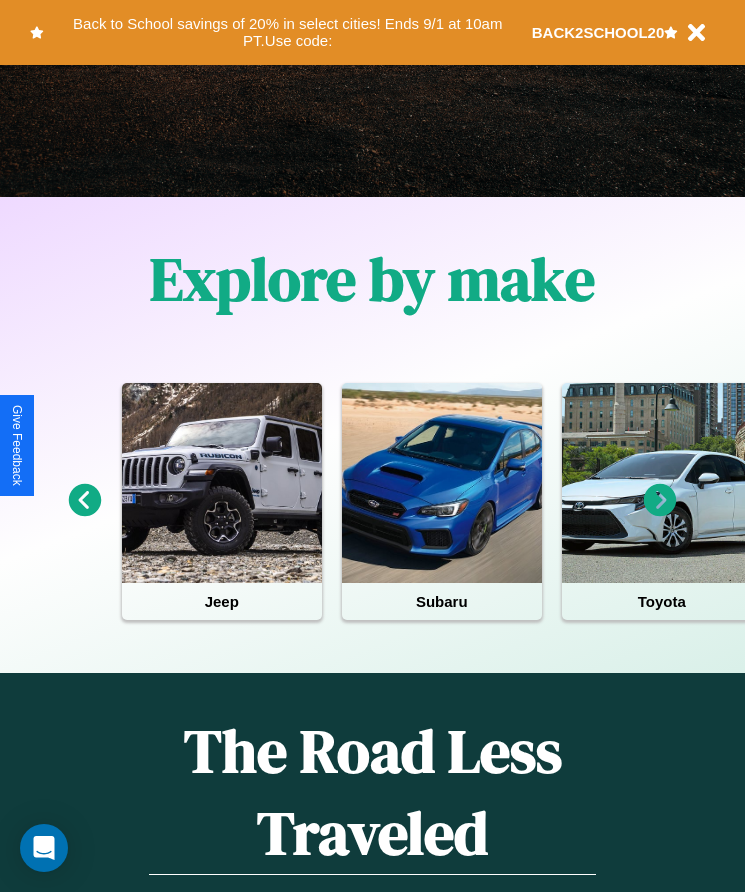 click 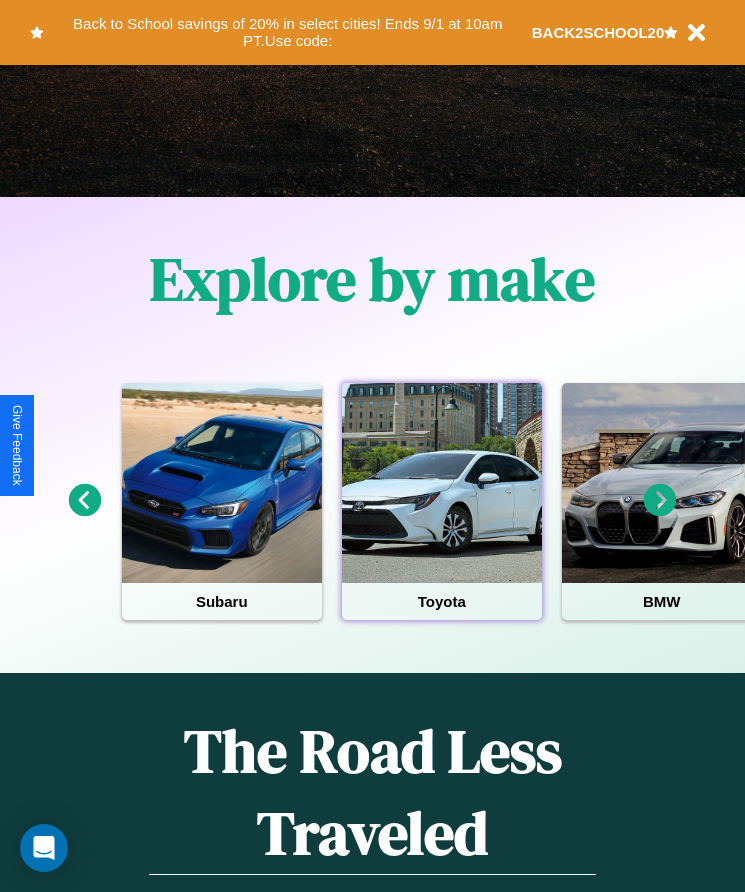 click at bounding box center (442, 483) 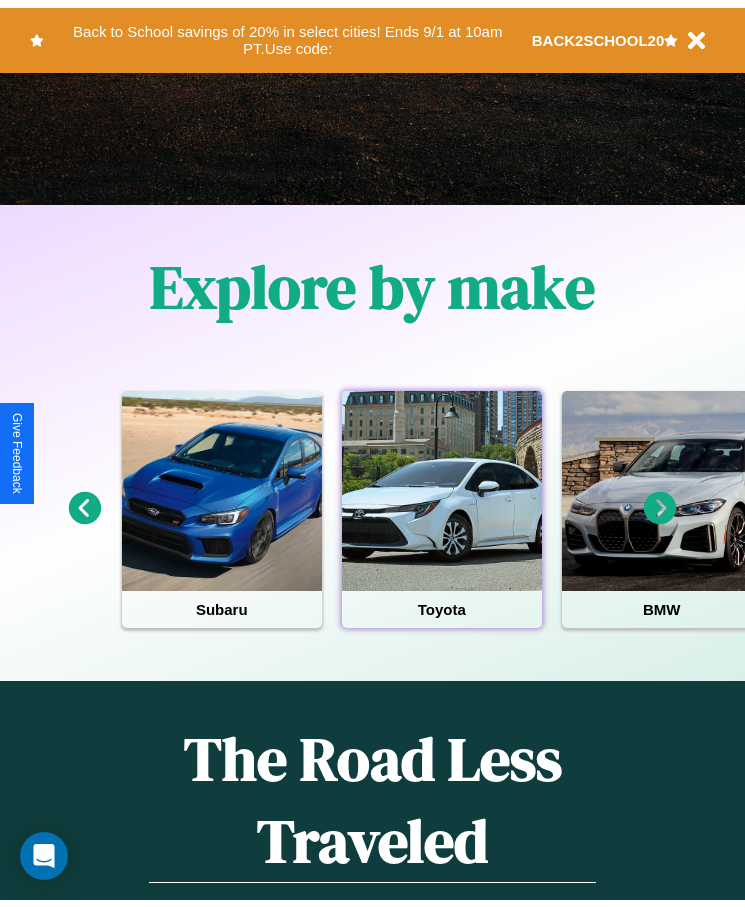 scroll, scrollTop: 0, scrollLeft: 0, axis: both 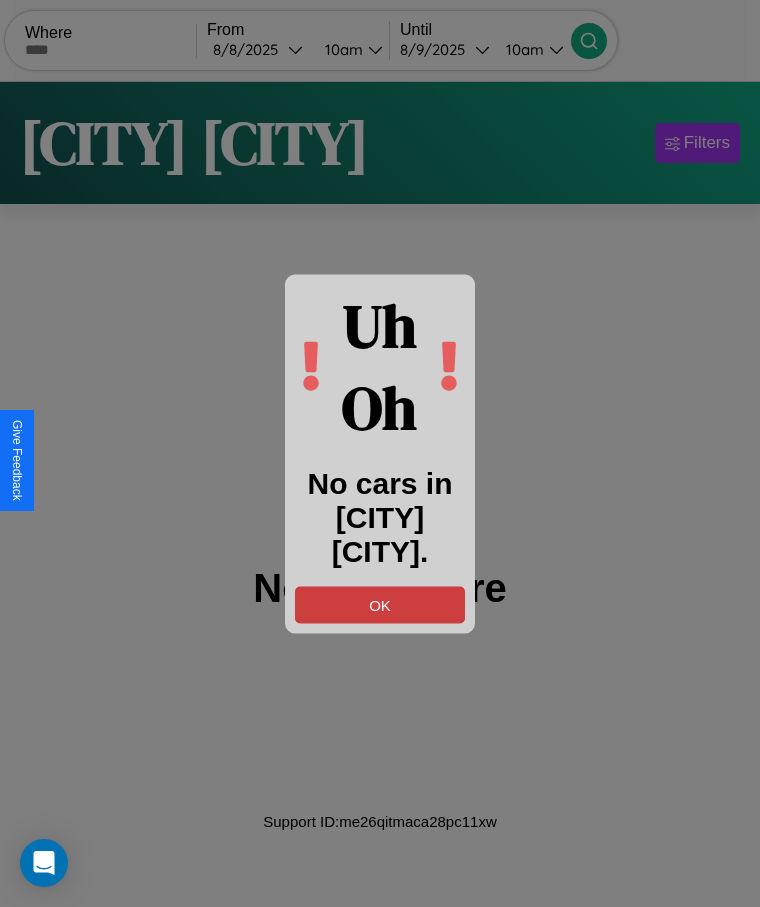 click on "OK" at bounding box center [380, 604] 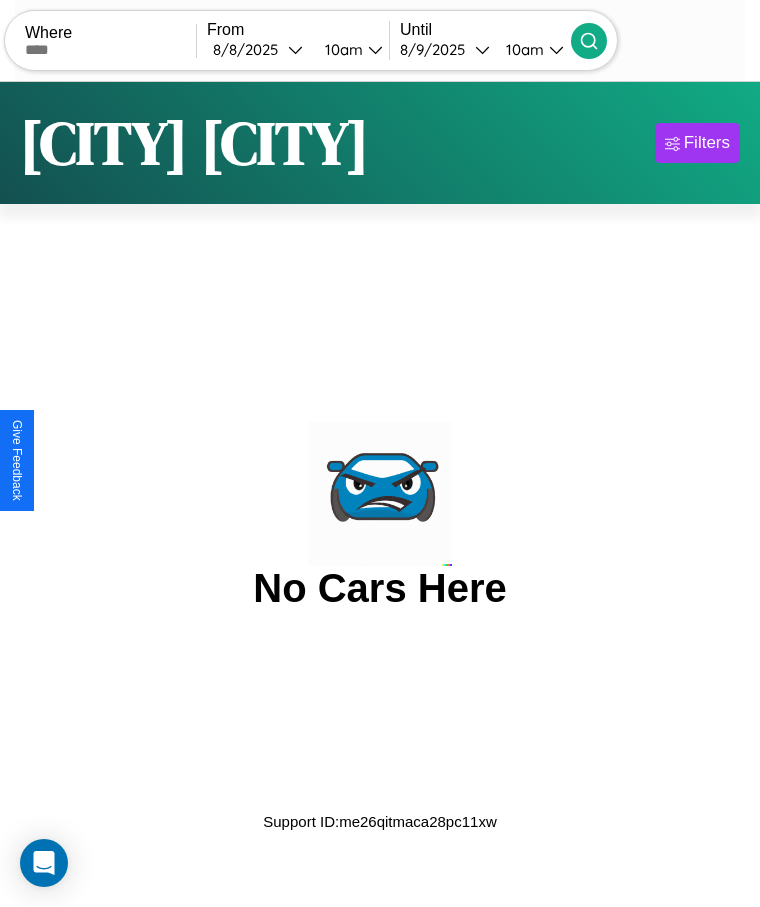 click at bounding box center (110, 50) 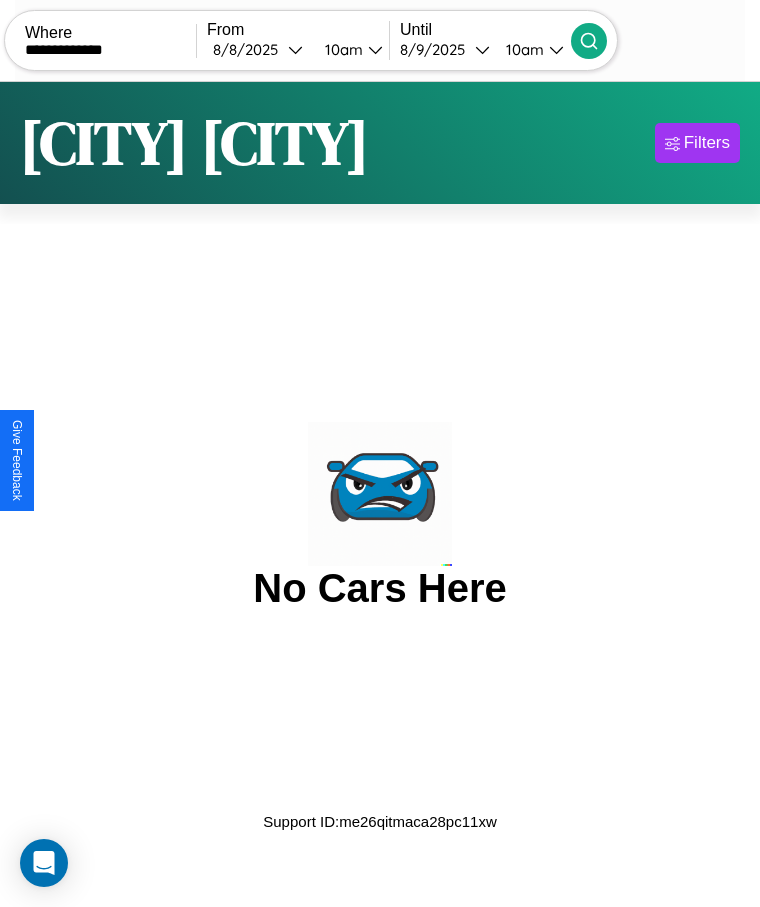 type on "**********" 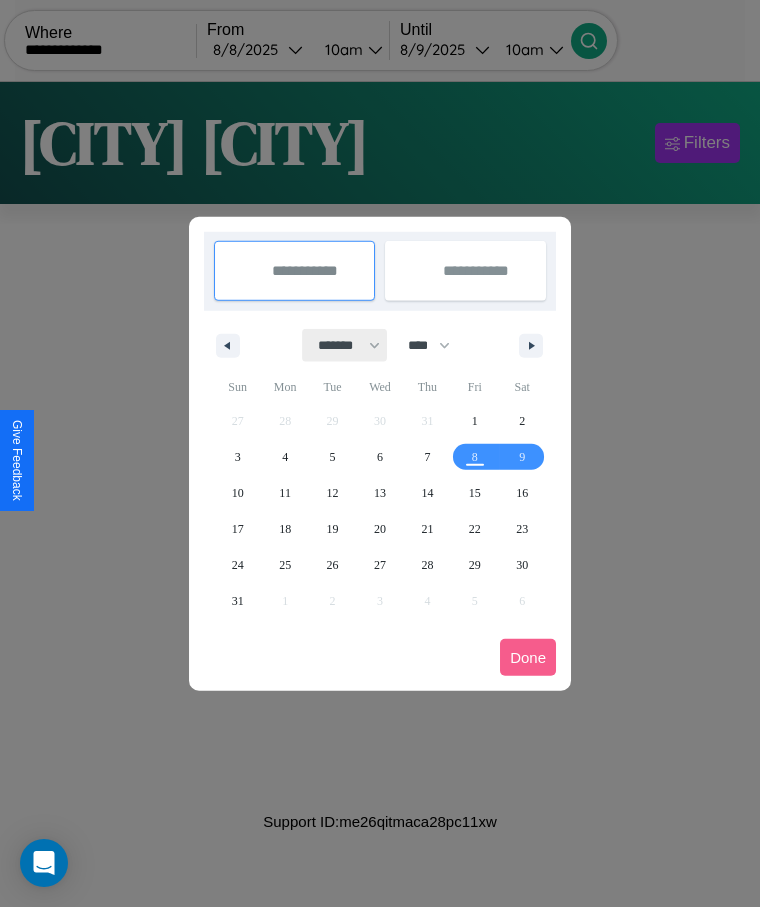 click on "******* ******** ***** ***** *** **** **** ****** ********* ******* ******** ********" at bounding box center [345, 345] 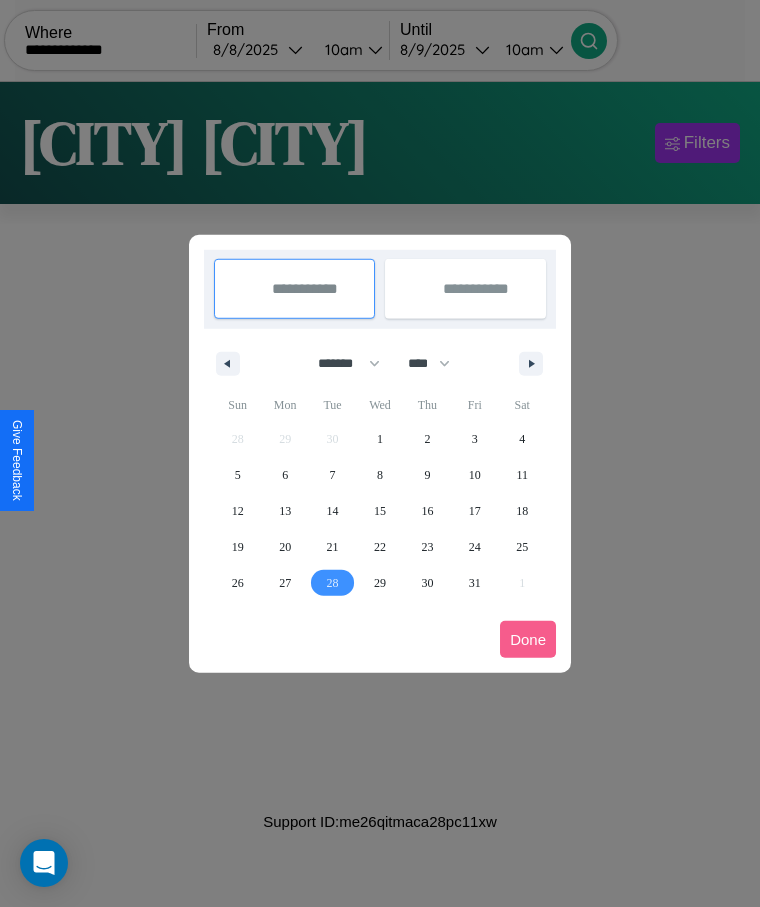 click on "28" at bounding box center [333, 583] 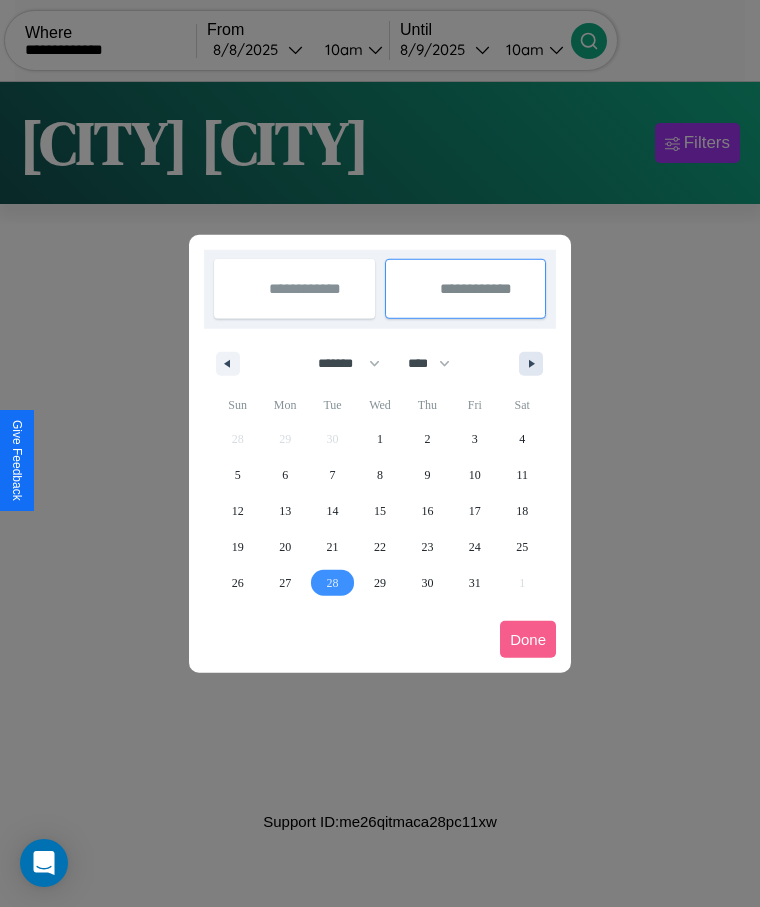 click at bounding box center [535, 364] 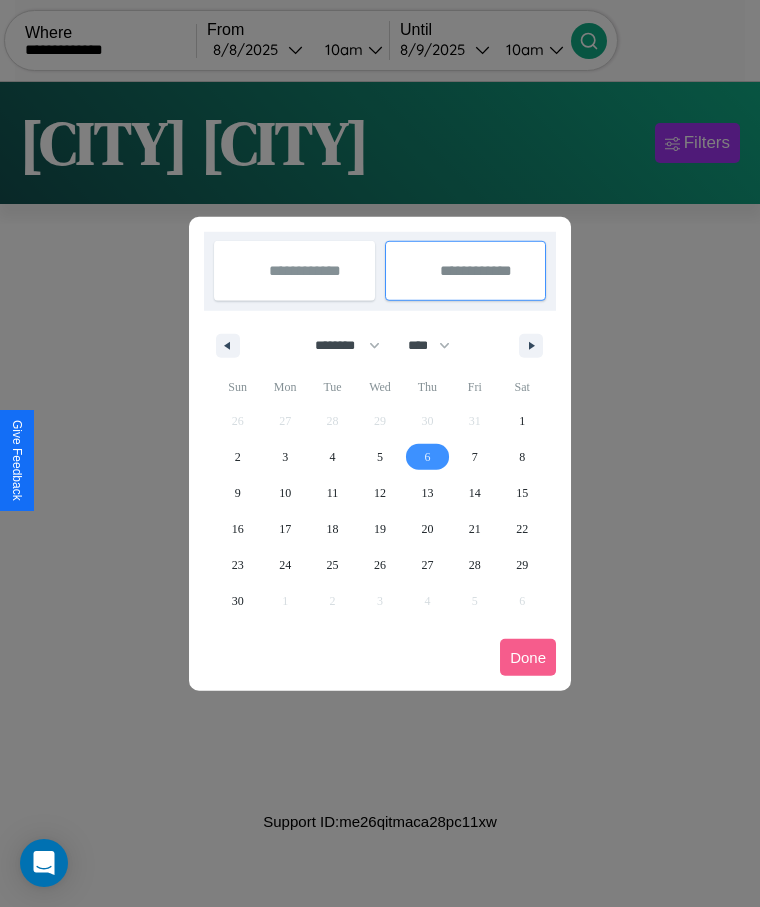 click on "6" at bounding box center (427, 457) 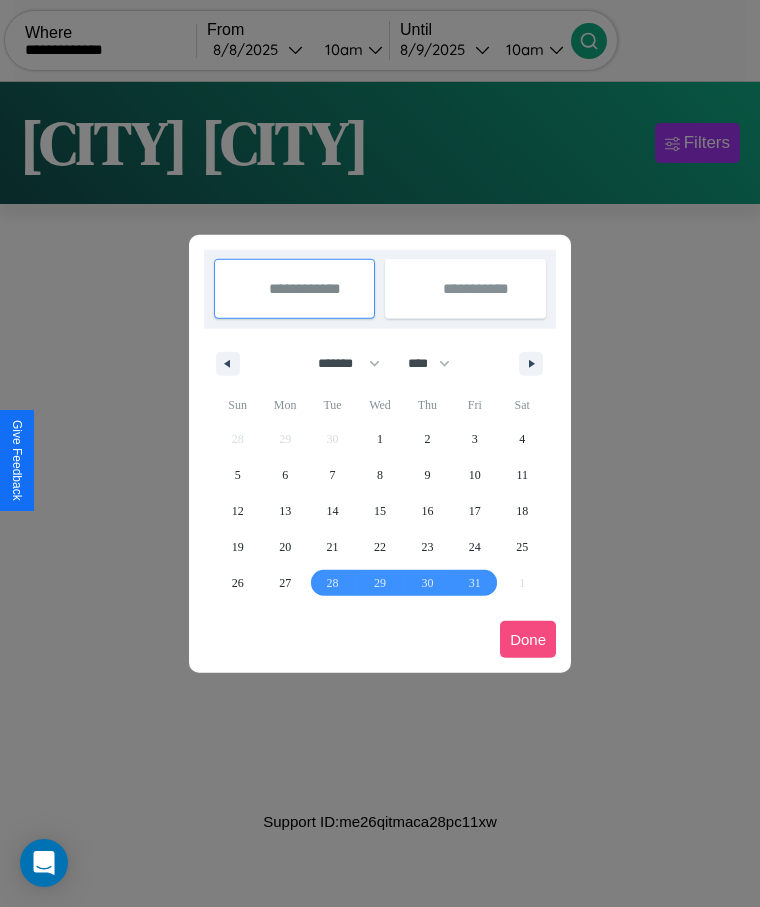 click on "Done" at bounding box center (528, 639) 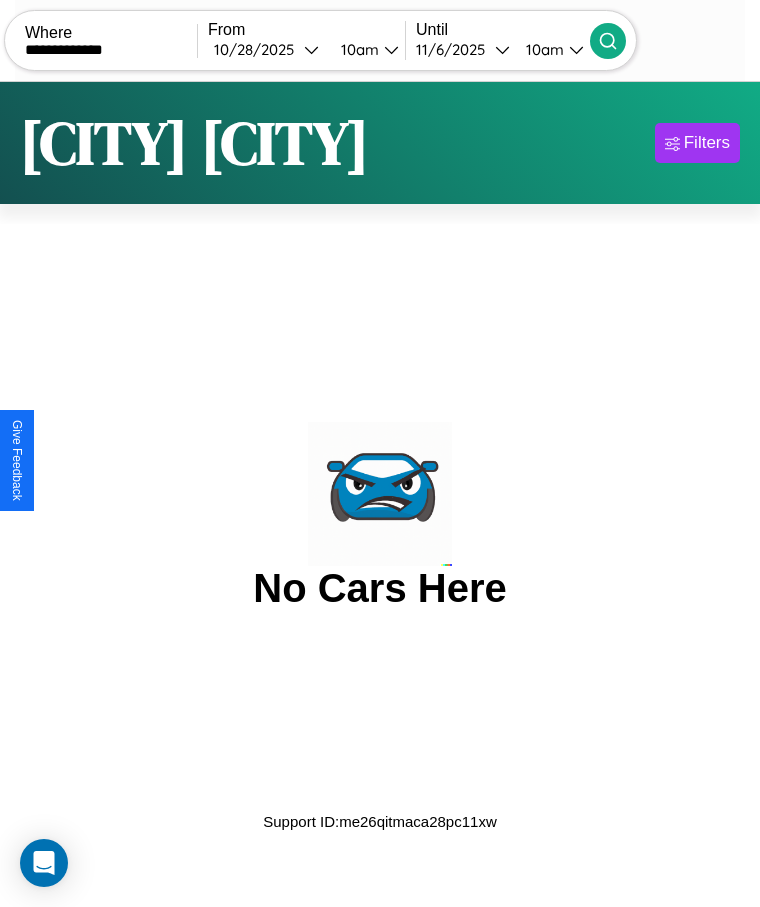click on "10am" at bounding box center [357, 49] 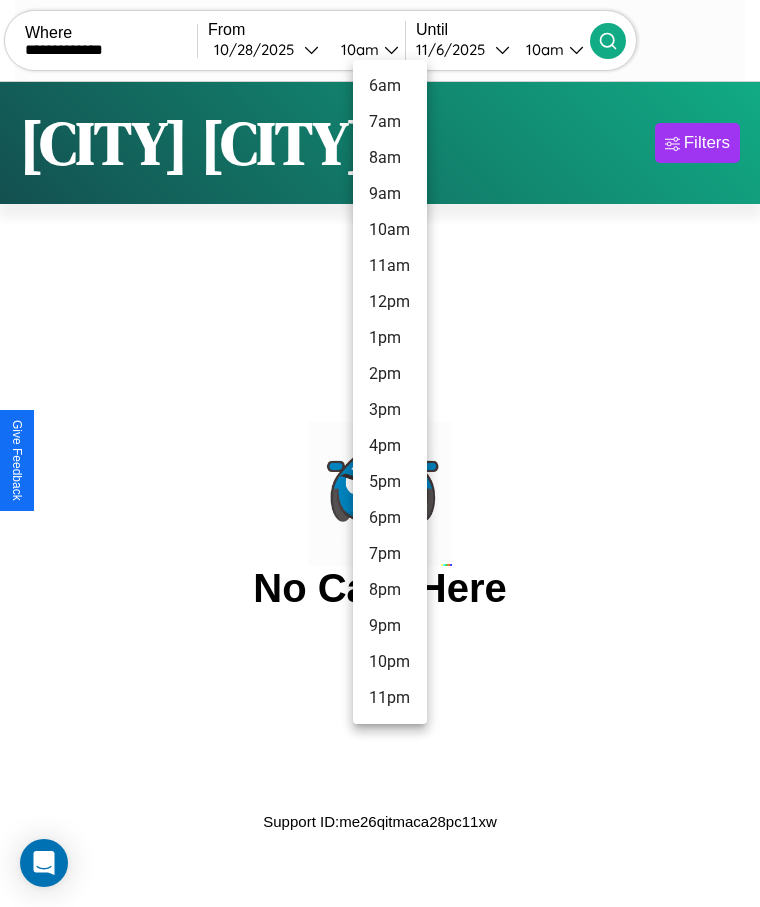 click on "6pm" at bounding box center [390, 518] 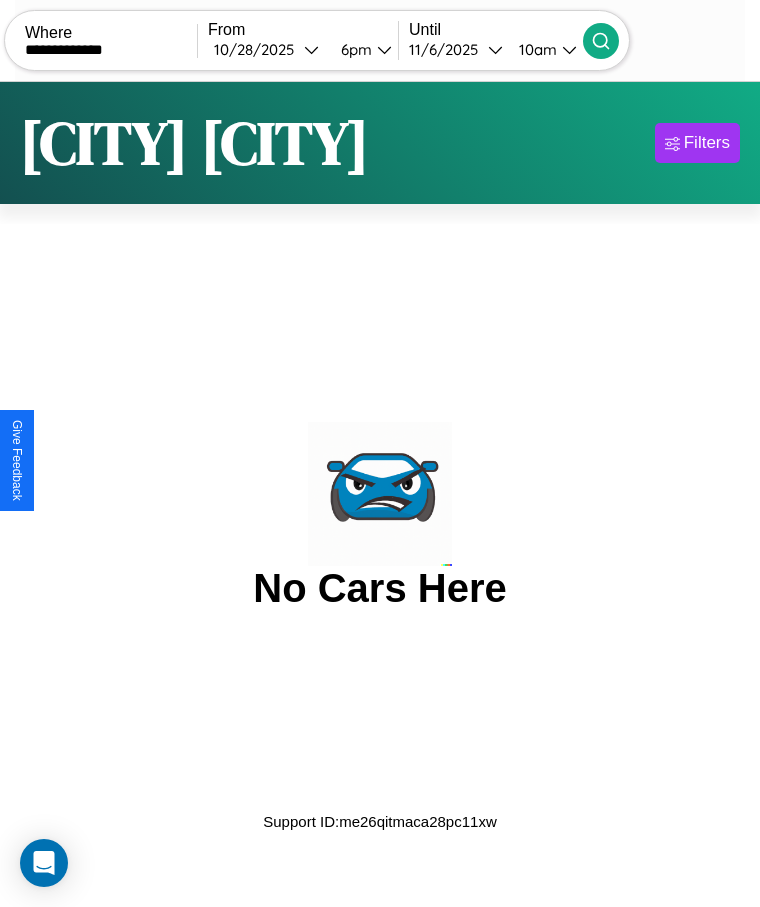click on "10am" at bounding box center [535, 49] 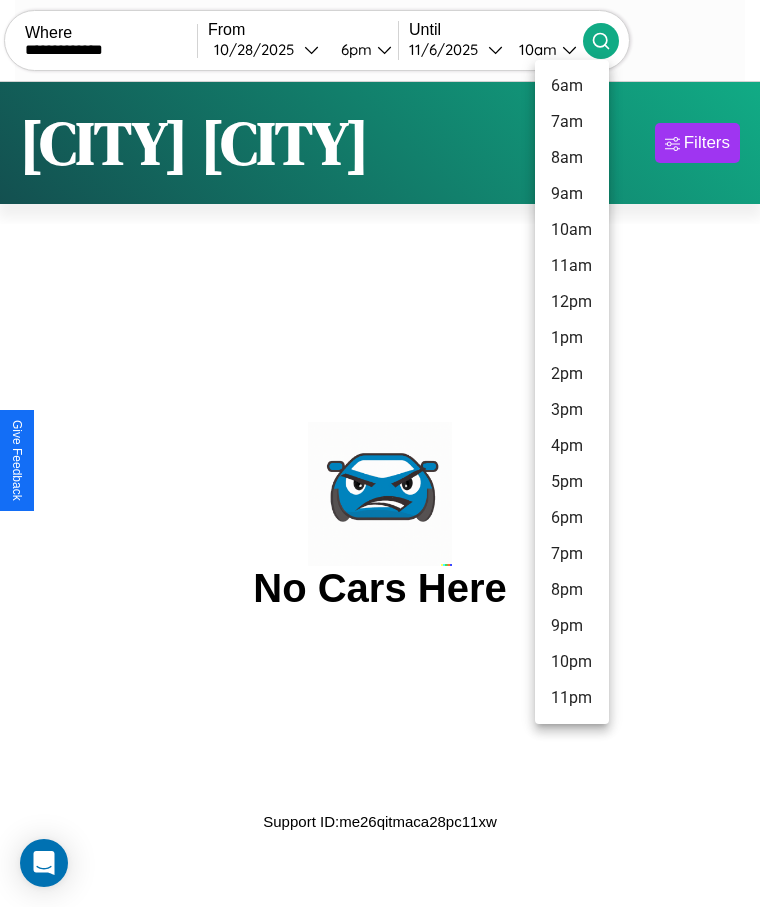 click on "6pm" at bounding box center [572, 518] 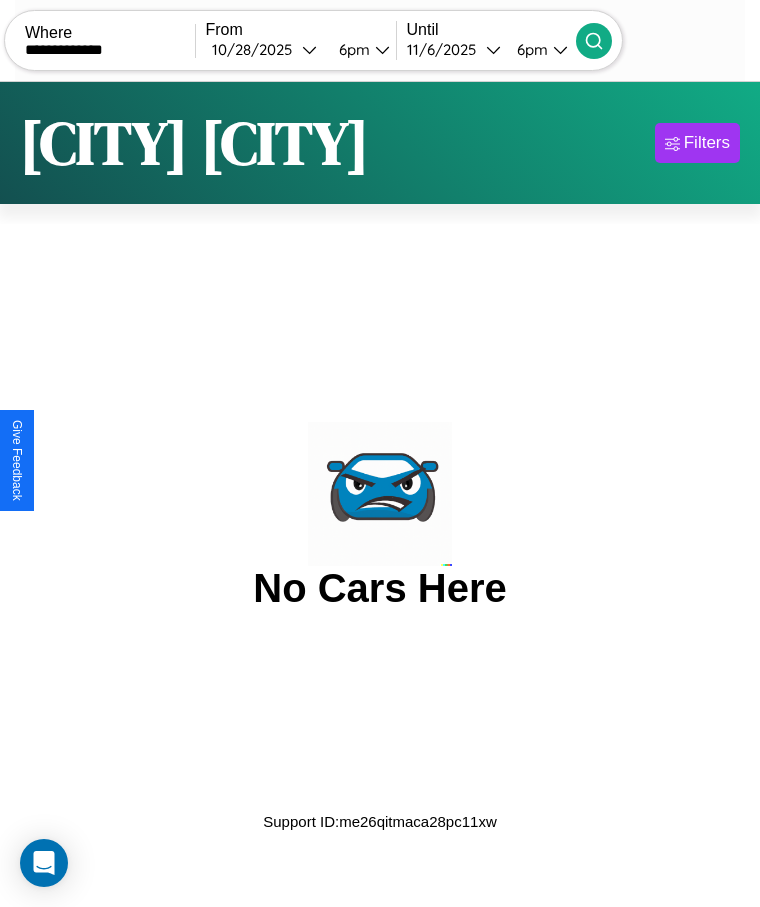click 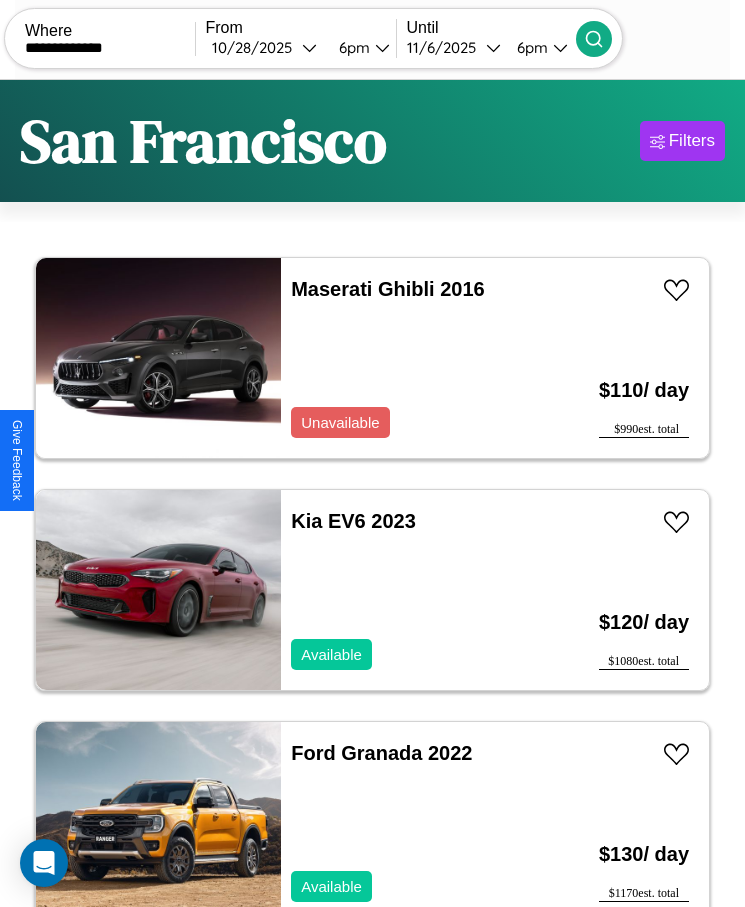 scroll, scrollTop: 50, scrollLeft: 0, axis: vertical 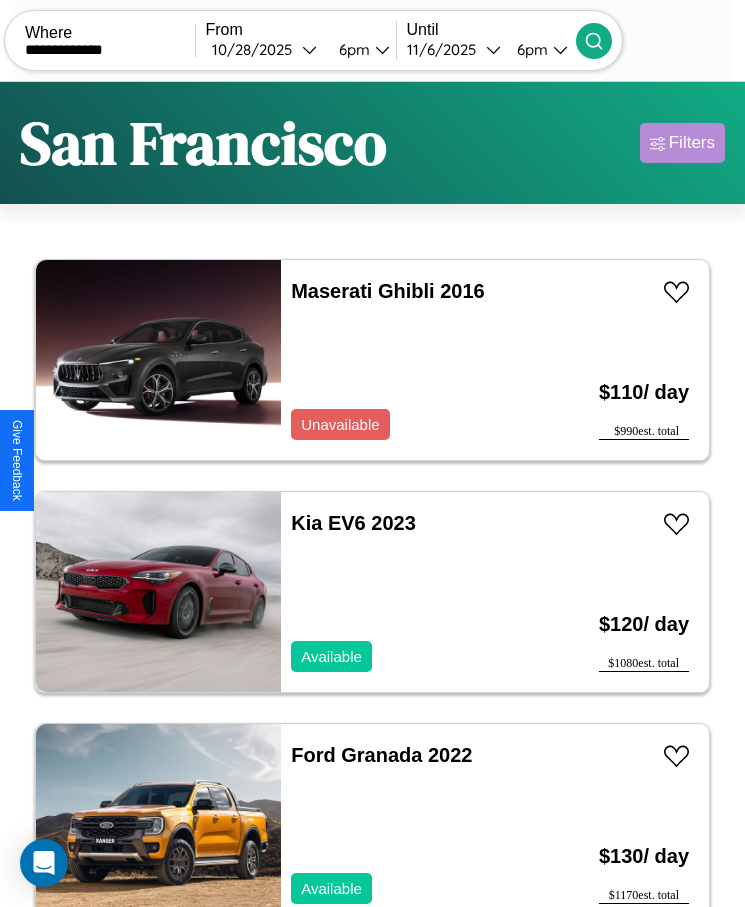 click on "Filters" at bounding box center (692, 143) 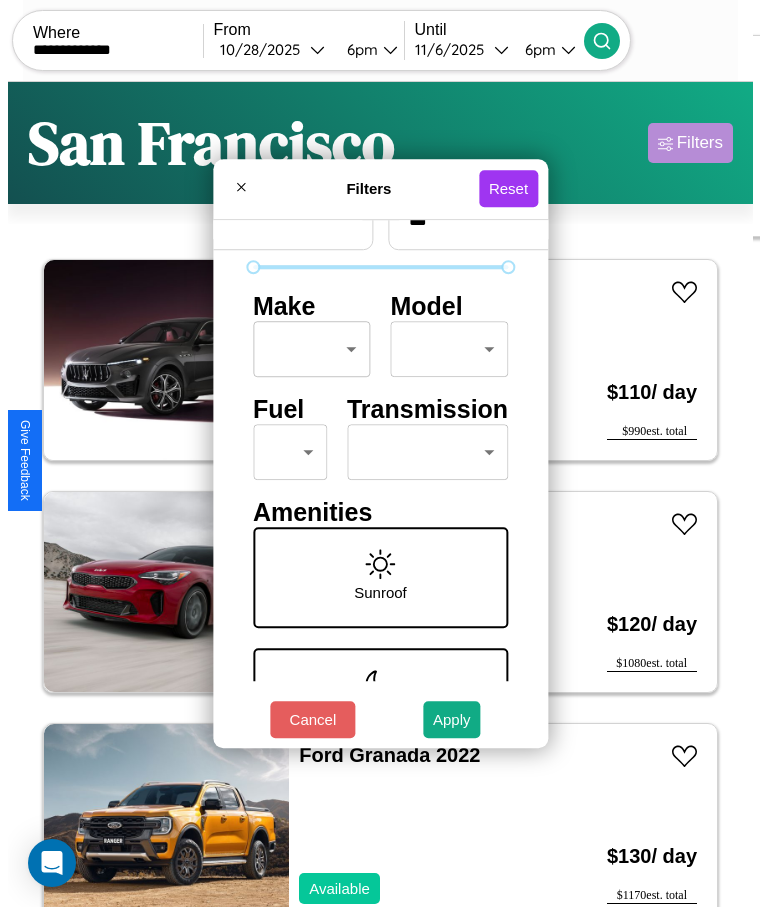 scroll, scrollTop: 85, scrollLeft: 0, axis: vertical 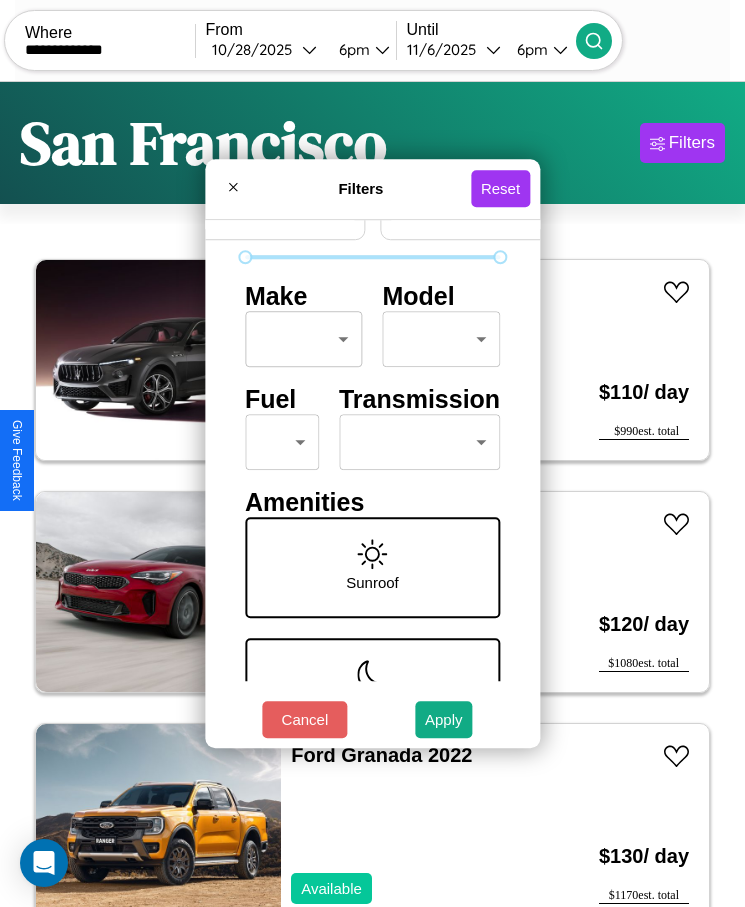 click on "**********" at bounding box center [372, 478] 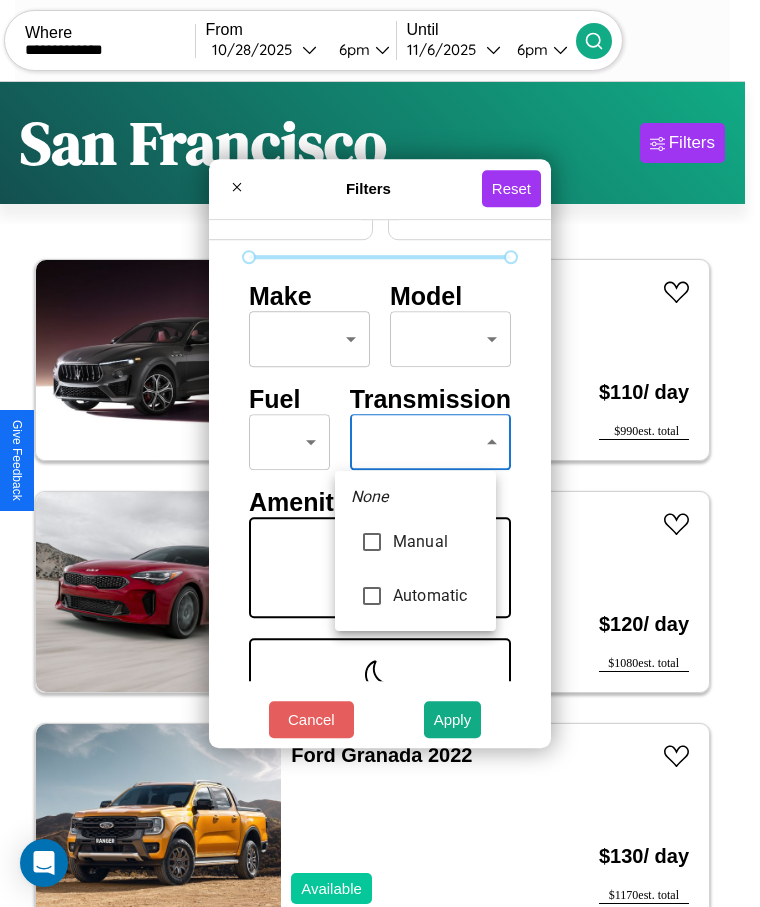 type on "******" 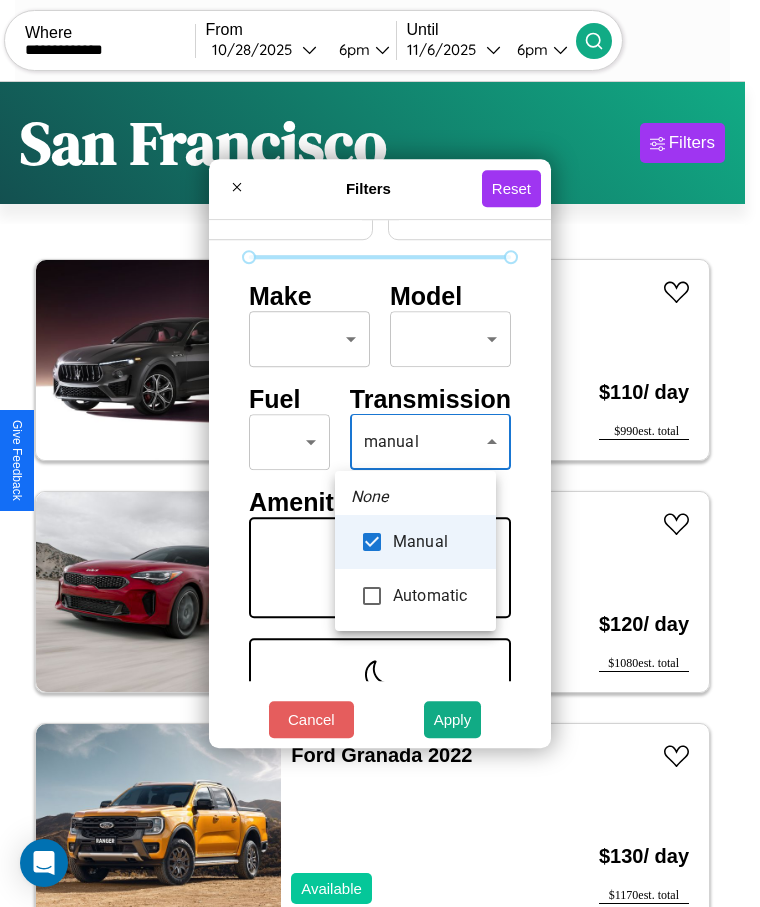 click at bounding box center [380, 453] 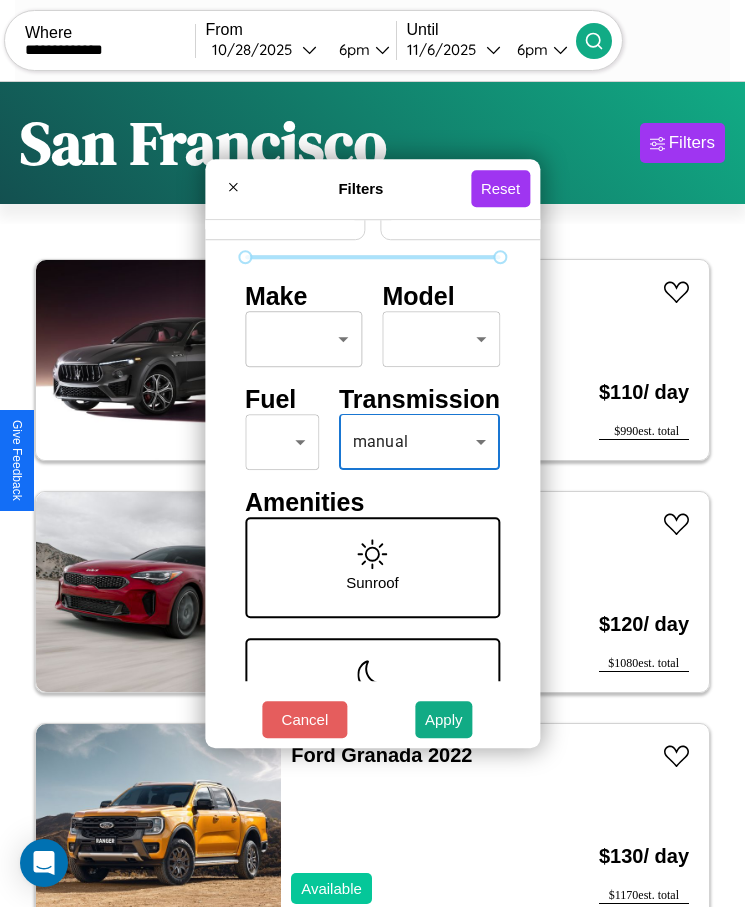 click on "Apply" at bounding box center [444, 719] 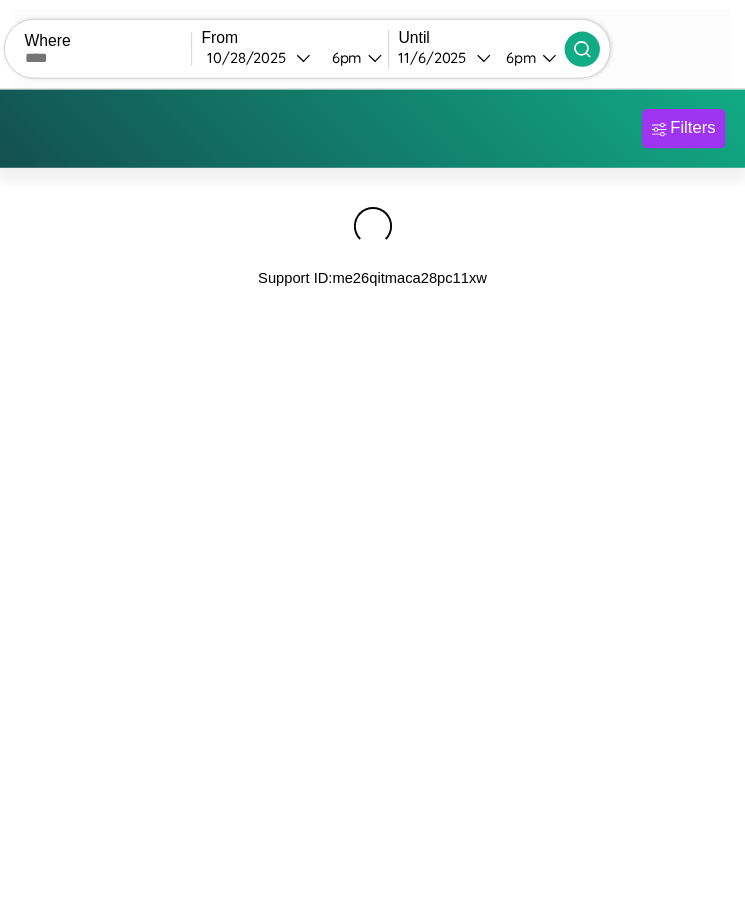 scroll, scrollTop: 0, scrollLeft: 0, axis: both 